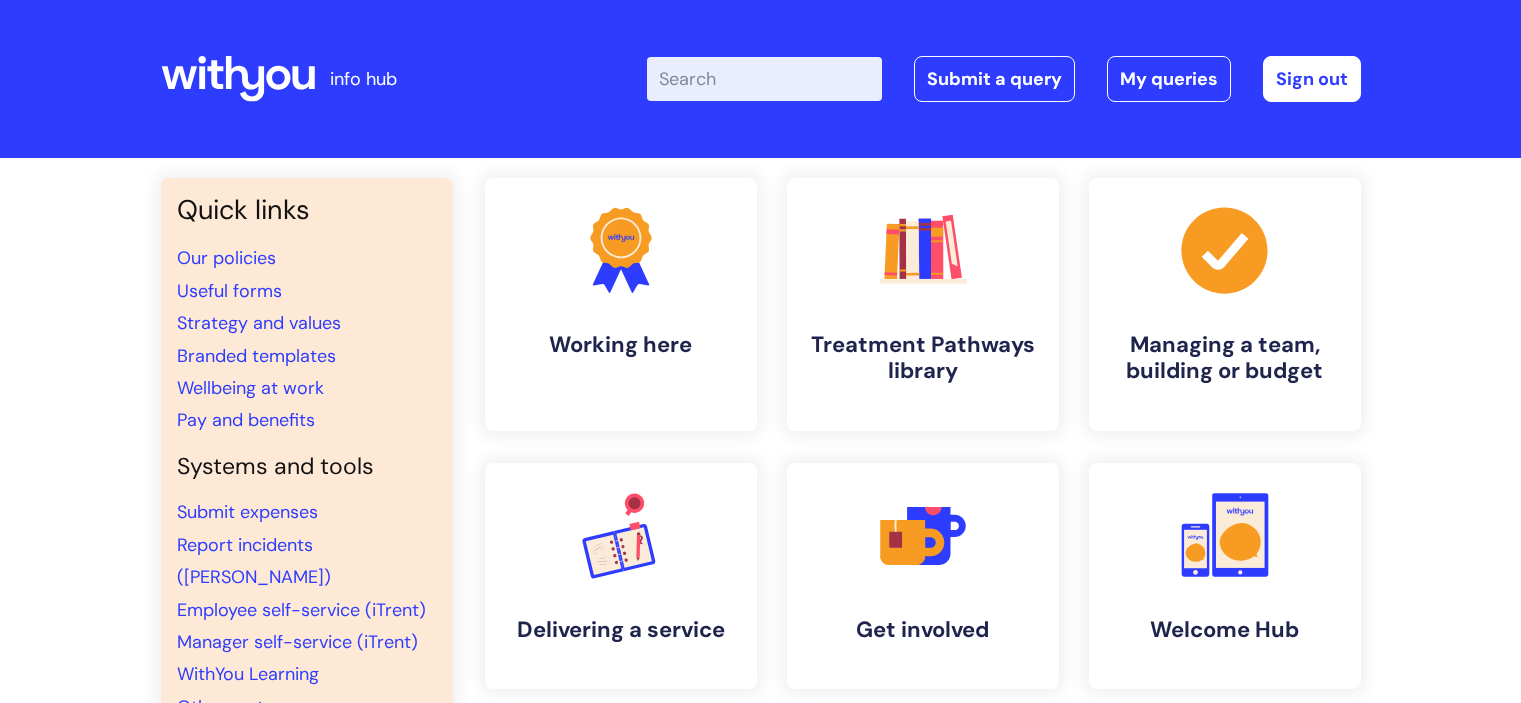scroll, scrollTop: 0, scrollLeft: 0, axis: both 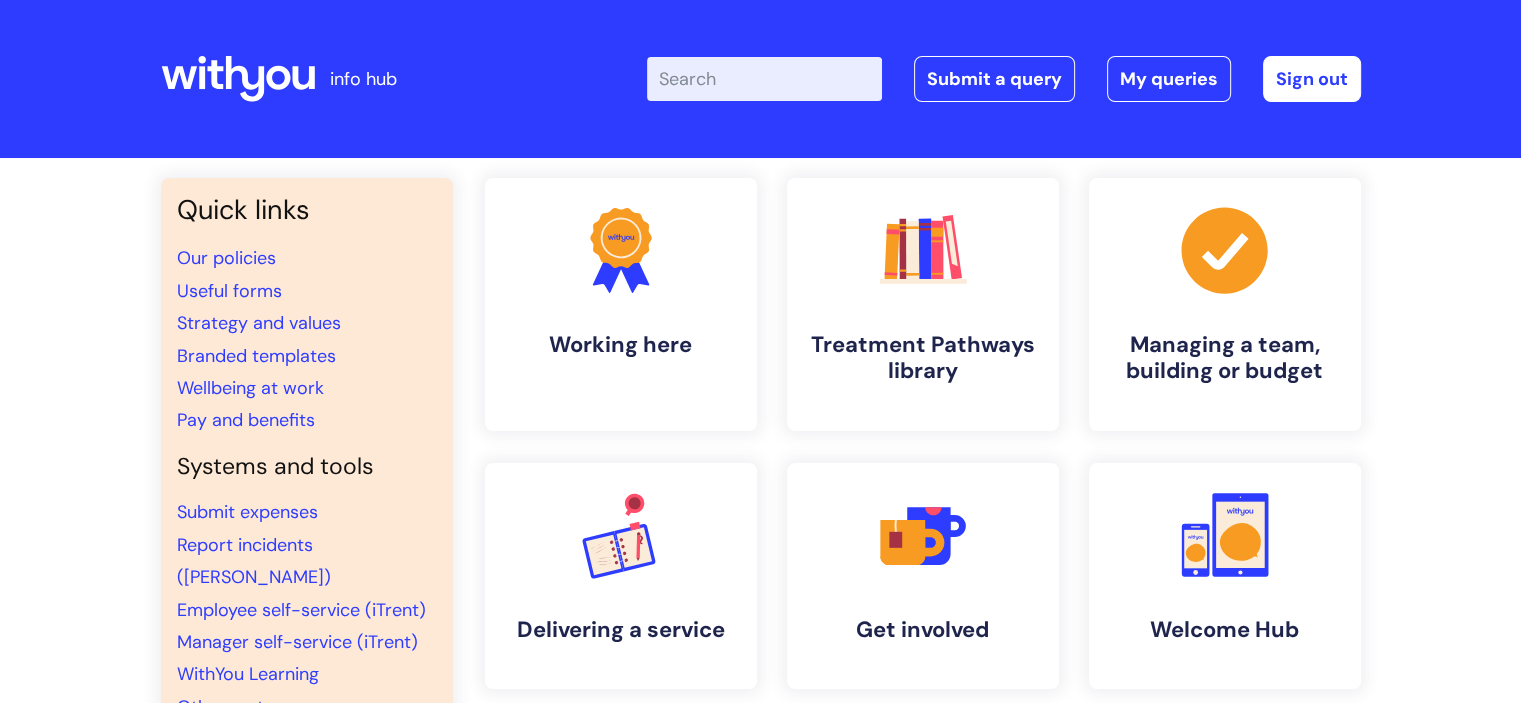 click on "Enter your search term here..." at bounding box center [764, 79] 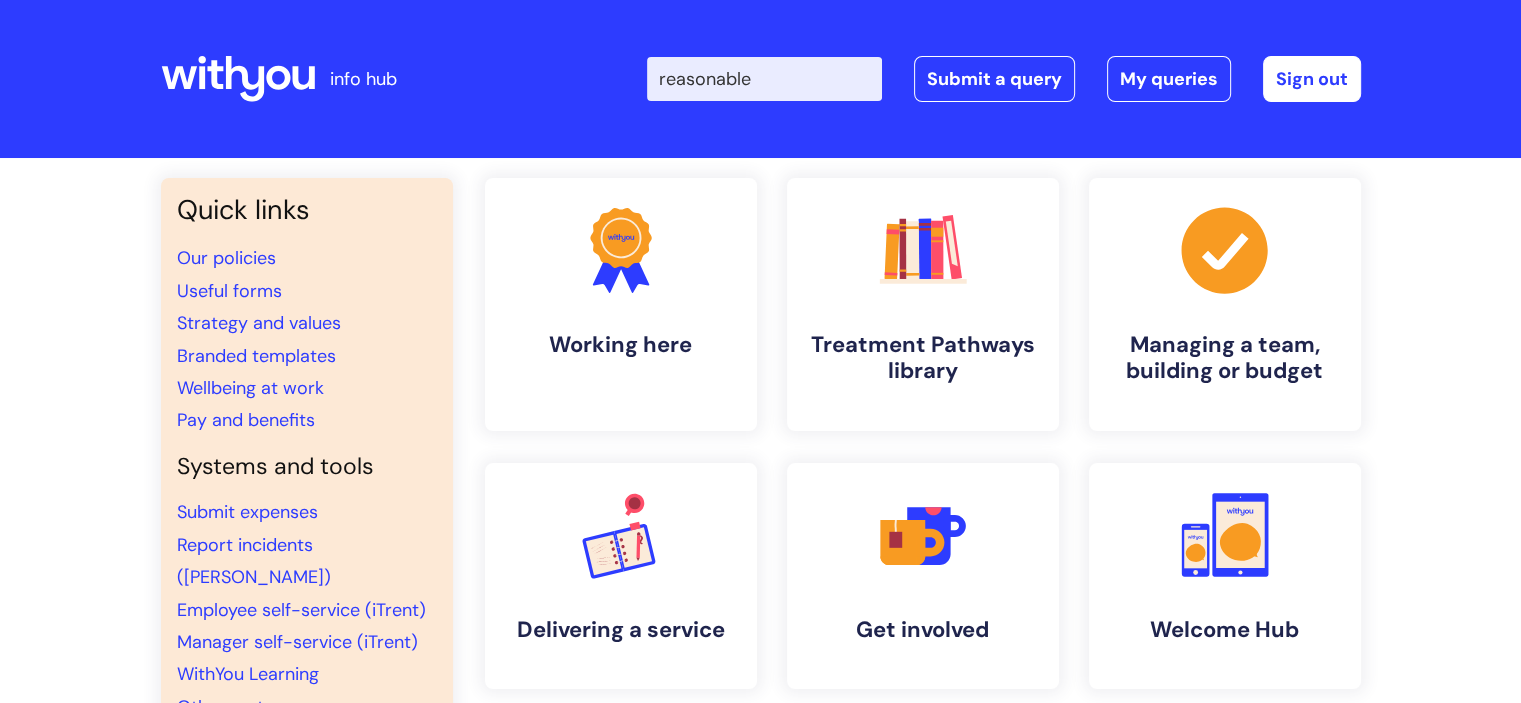 type on "reasonable a" 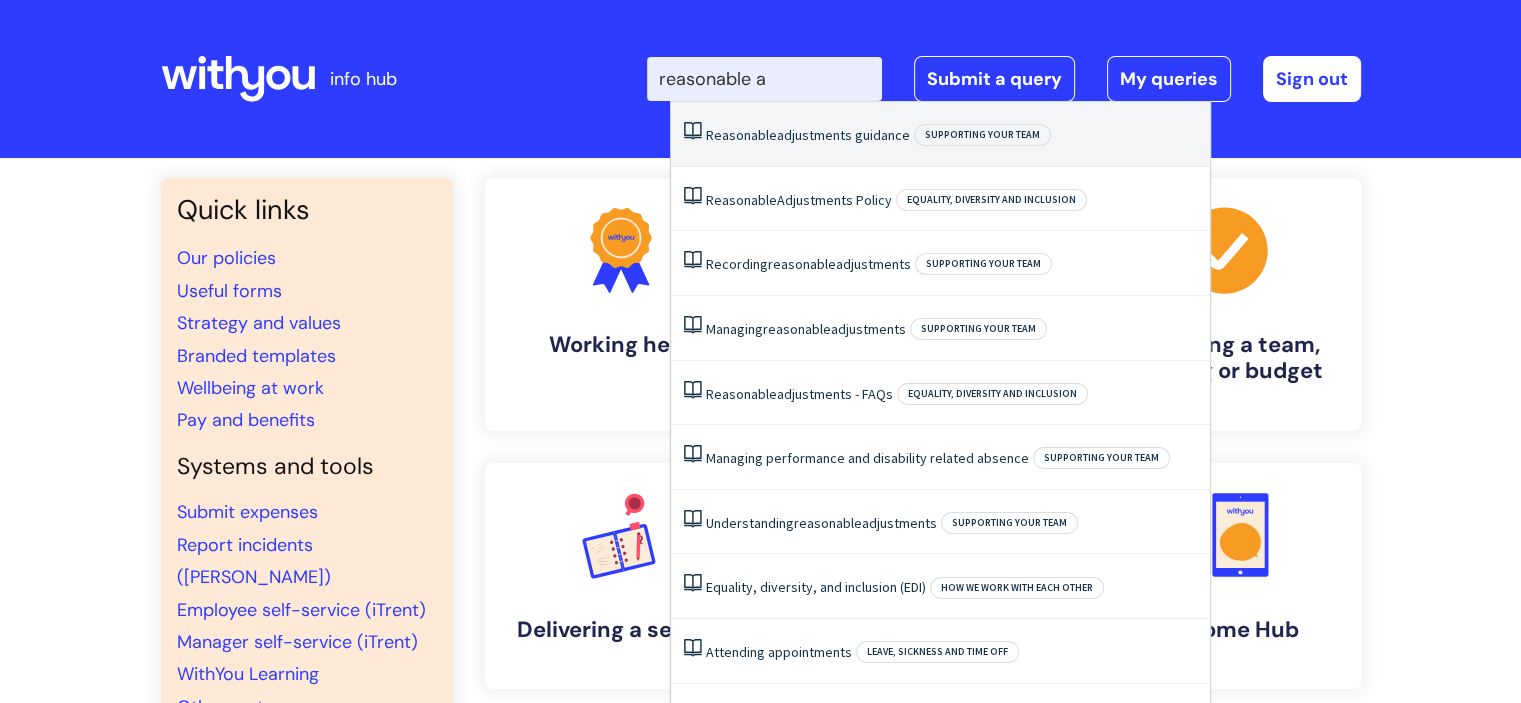 click on "Reasonable" at bounding box center [741, 135] 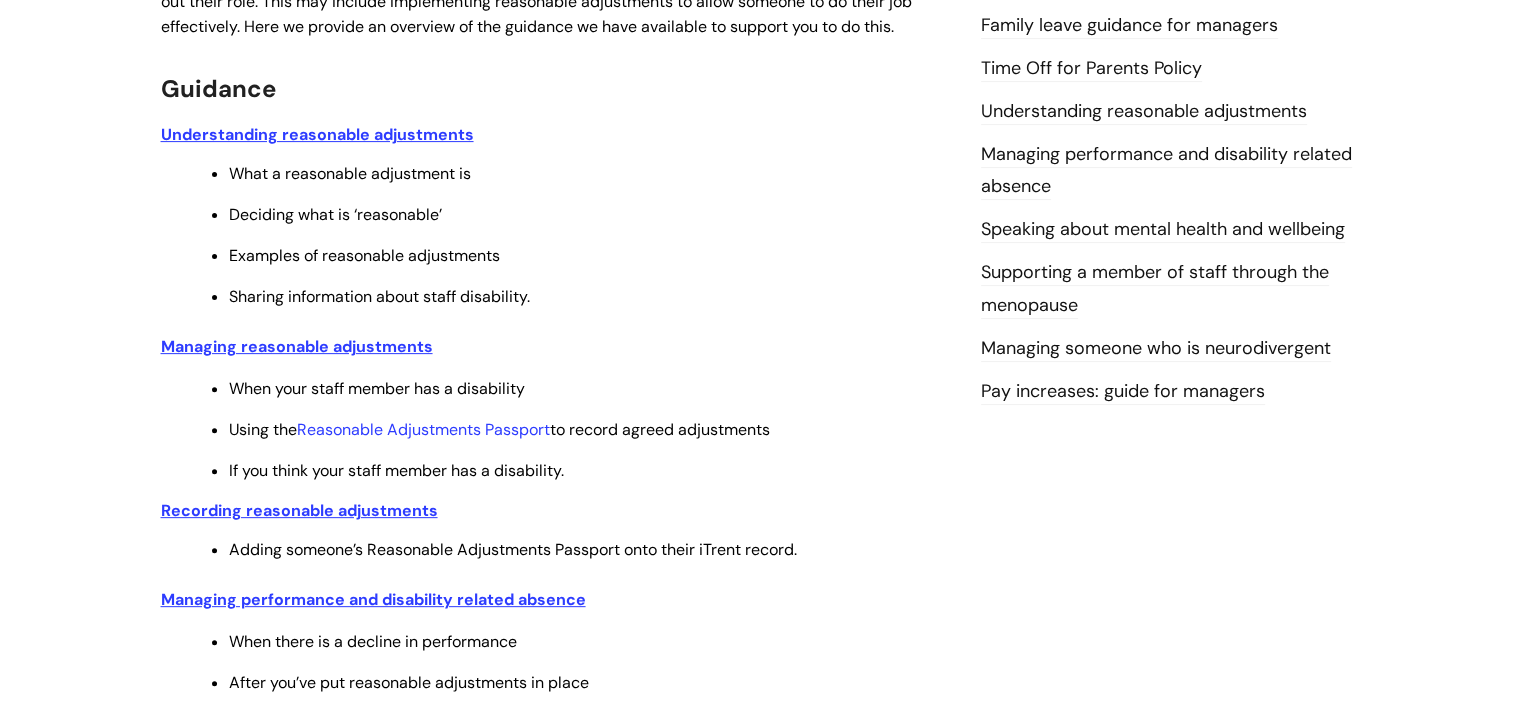 scroll, scrollTop: 700, scrollLeft: 0, axis: vertical 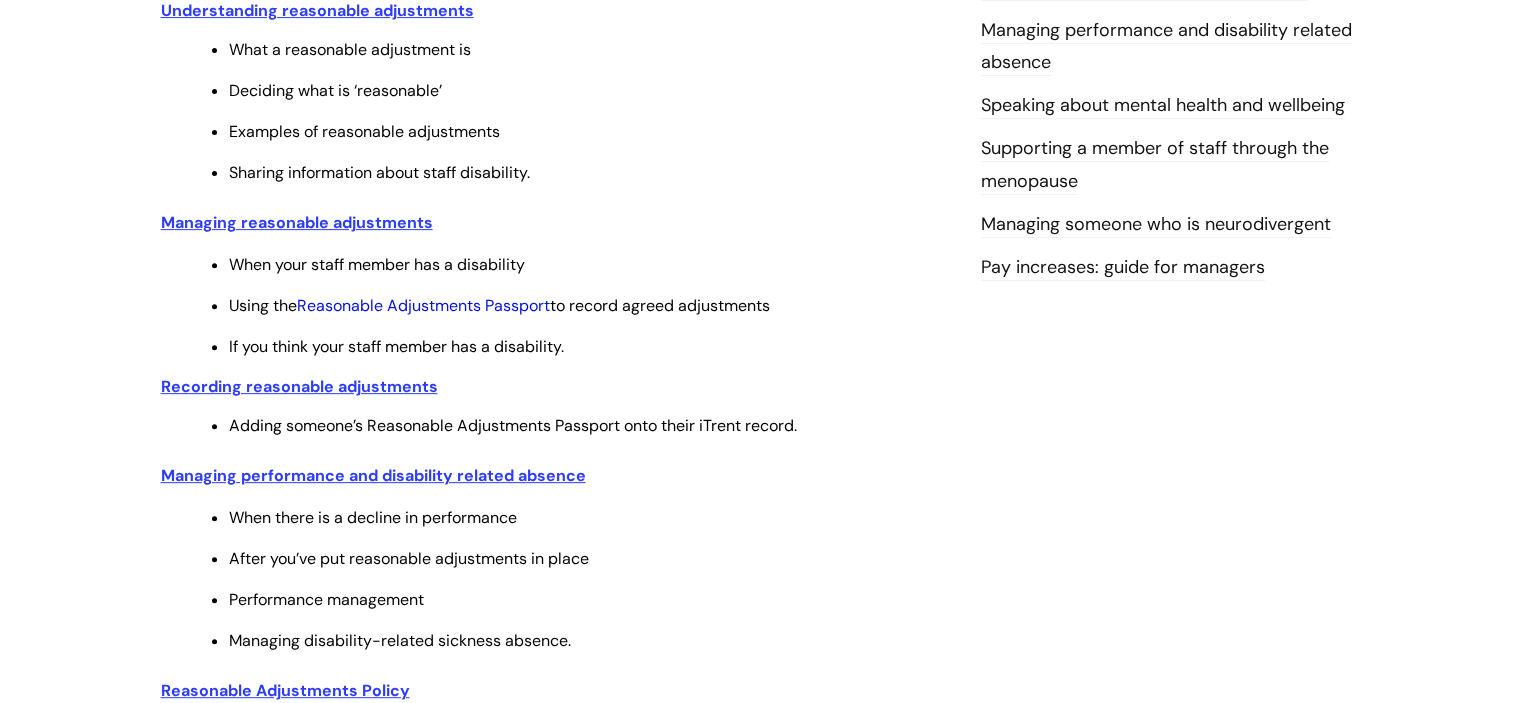 click on "Reasonable Adjustments Passport" at bounding box center [423, 305] 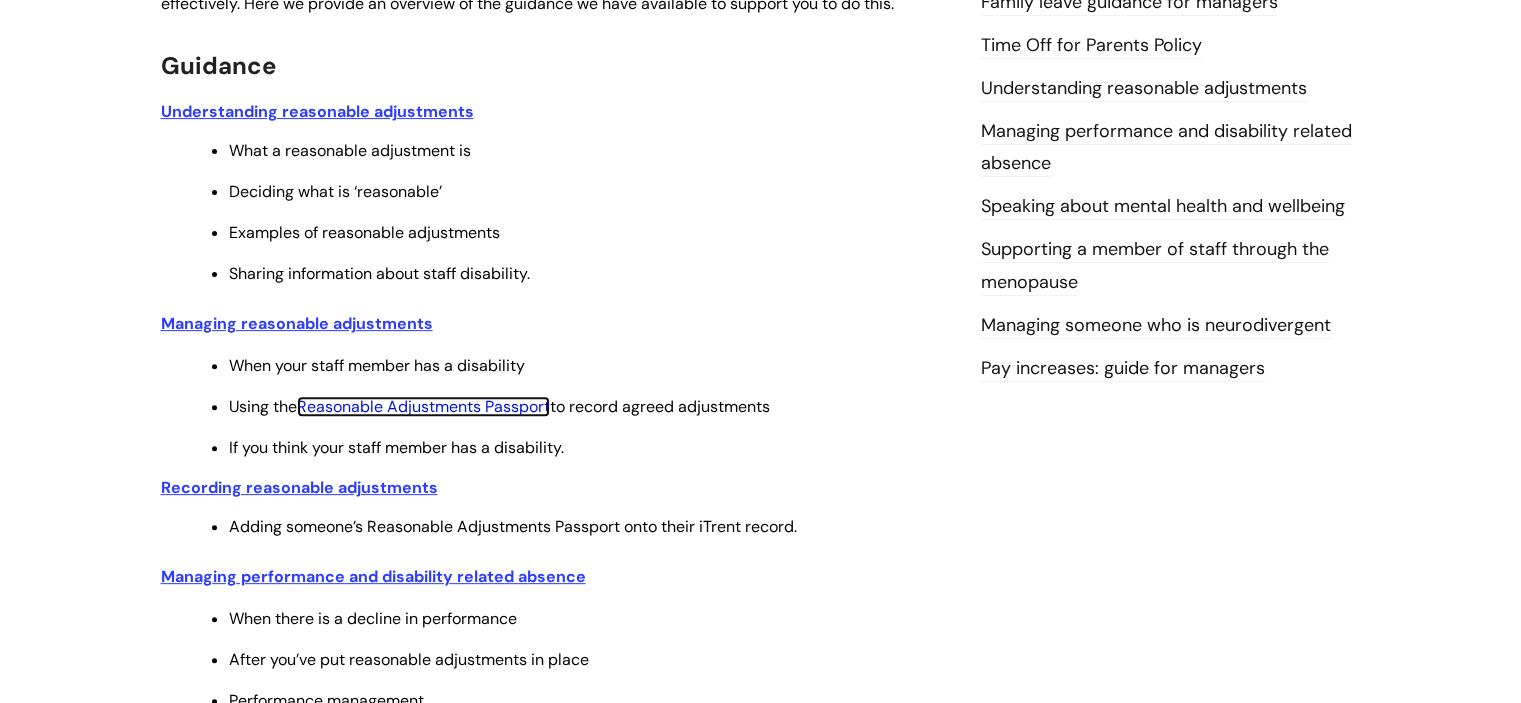 scroll, scrollTop: 600, scrollLeft: 0, axis: vertical 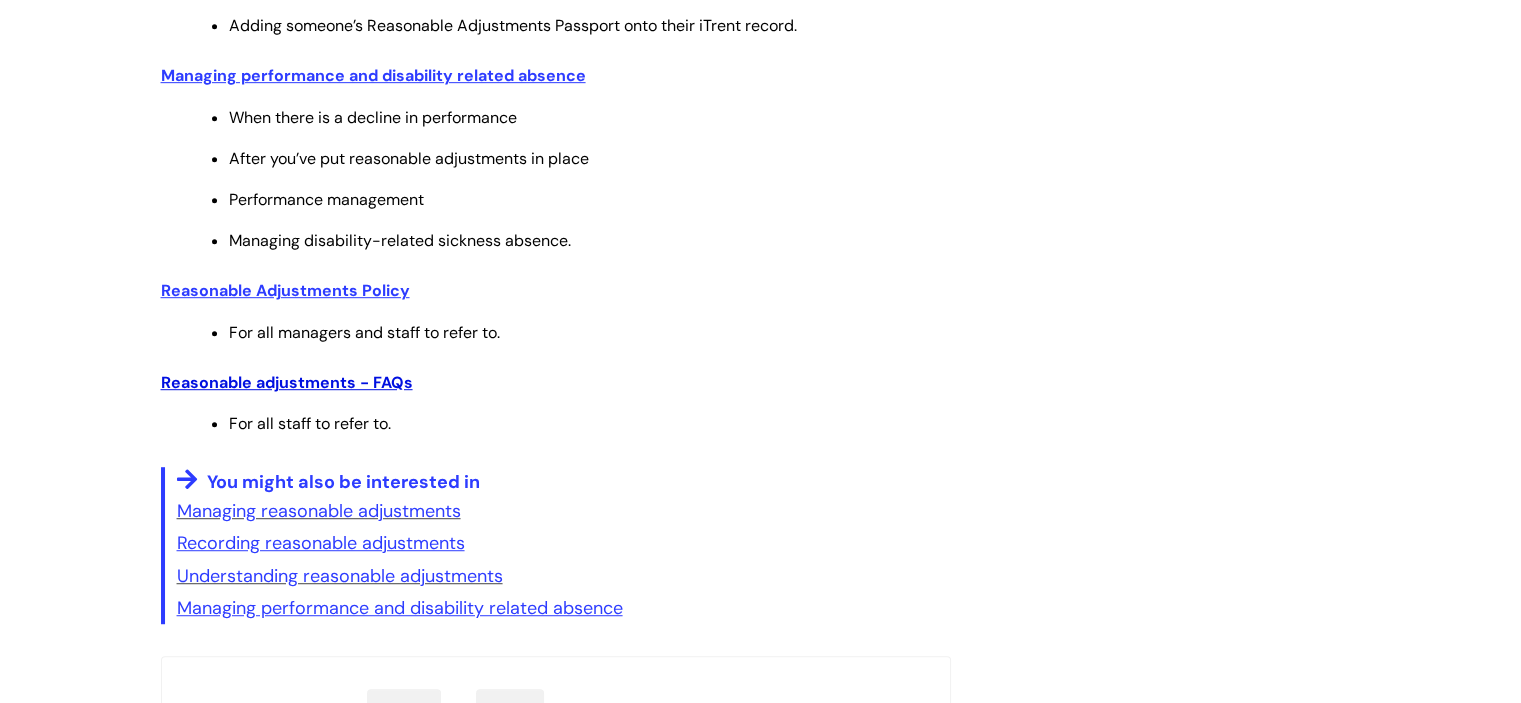 click on "Reasonable adjustments - FAQs" at bounding box center [287, 382] 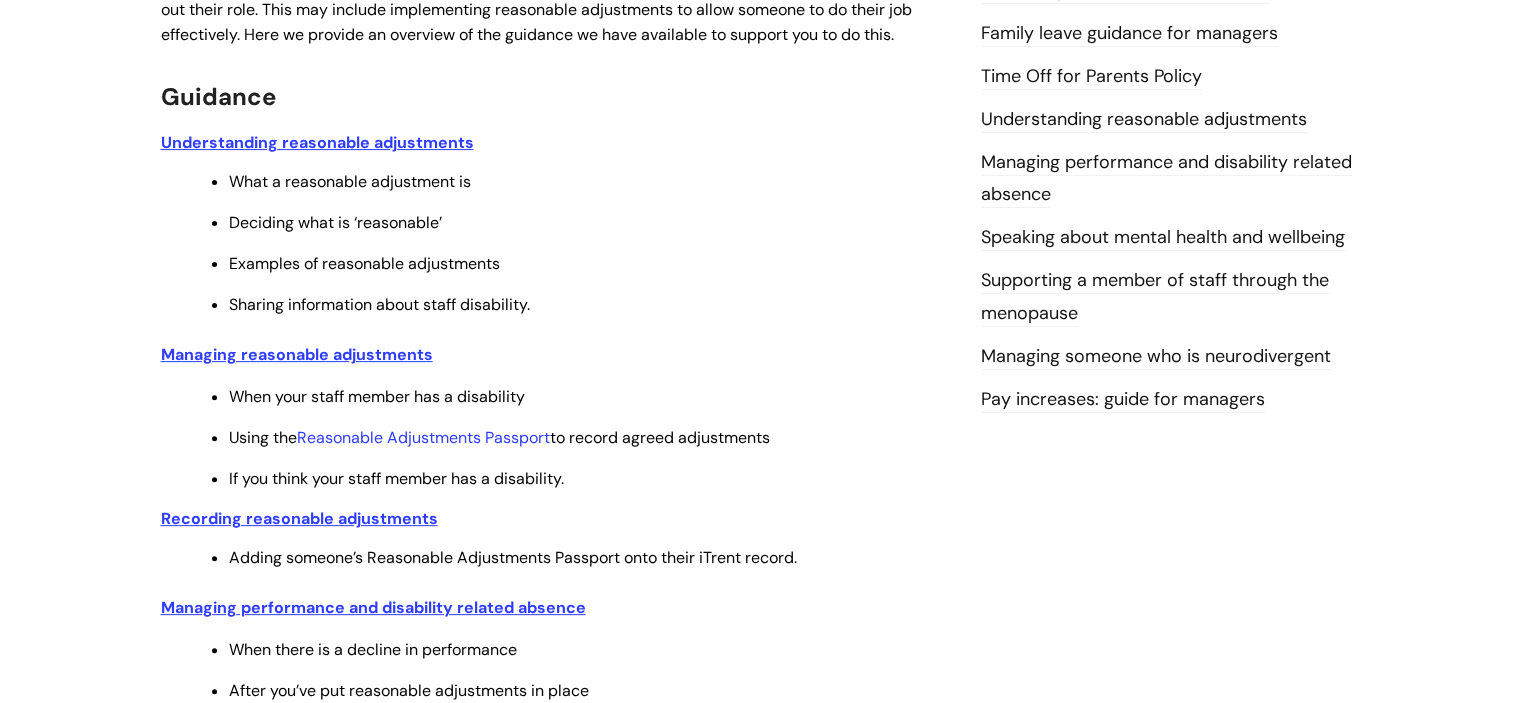 scroll, scrollTop: 600, scrollLeft: 0, axis: vertical 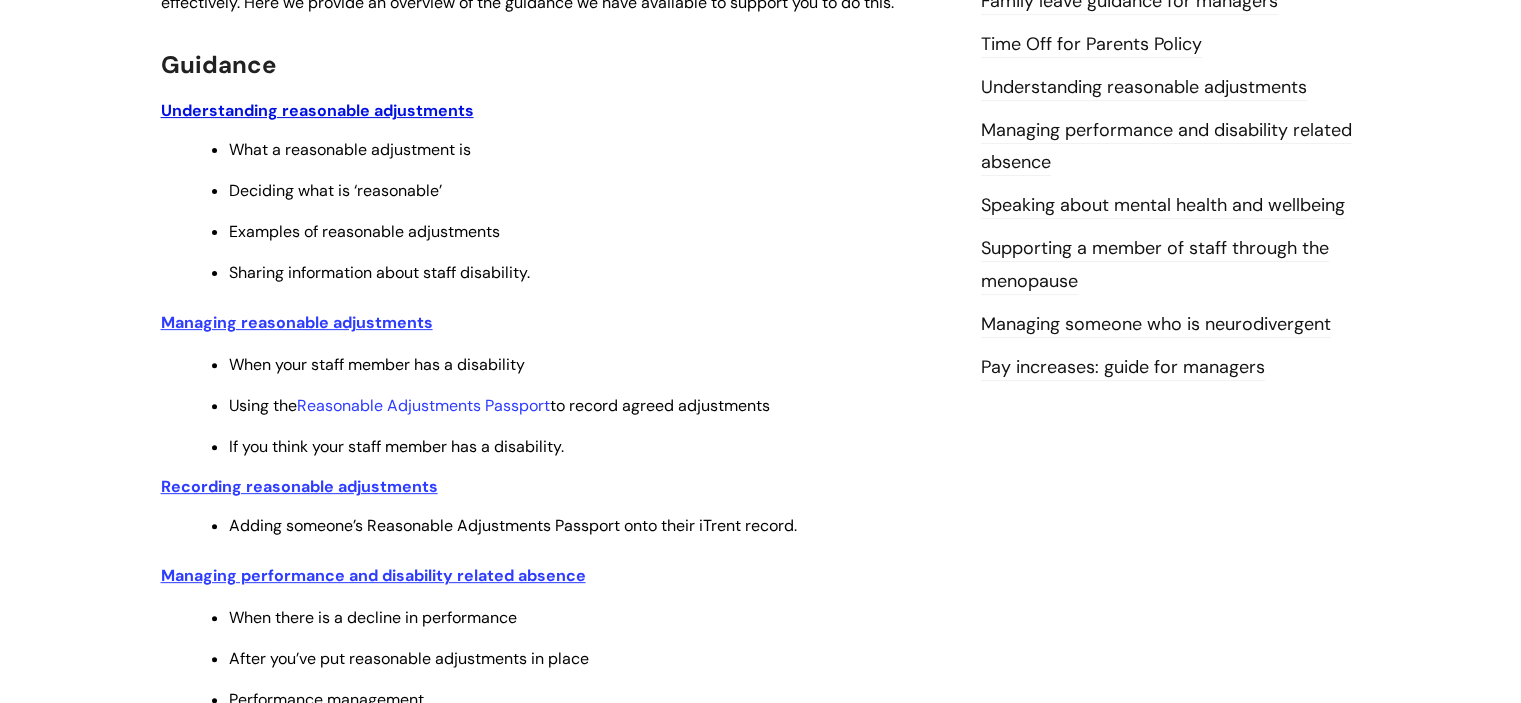 click on "Understanding reasonable adjustments" at bounding box center [317, 110] 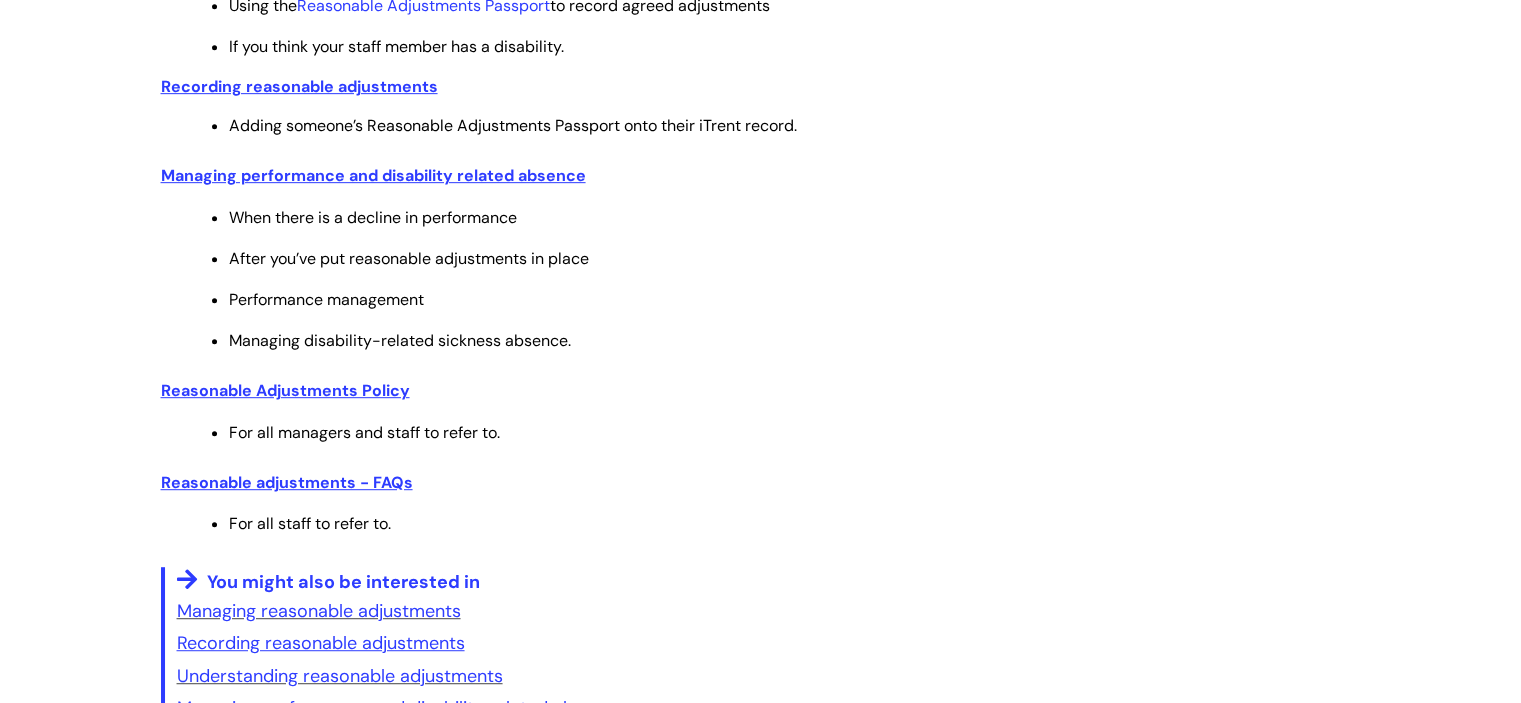 scroll, scrollTop: 1100, scrollLeft: 0, axis: vertical 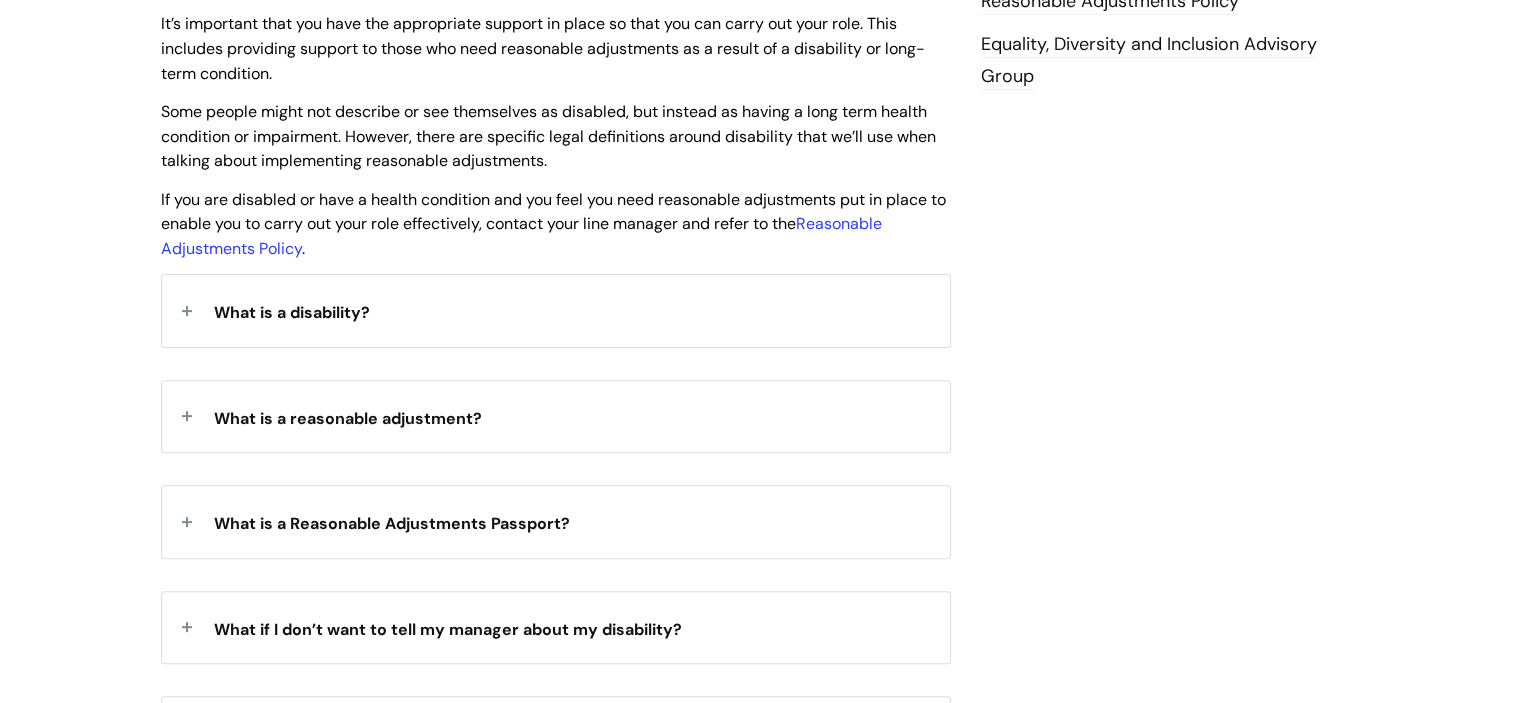 click on "What is a disability?" at bounding box center (556, 310) 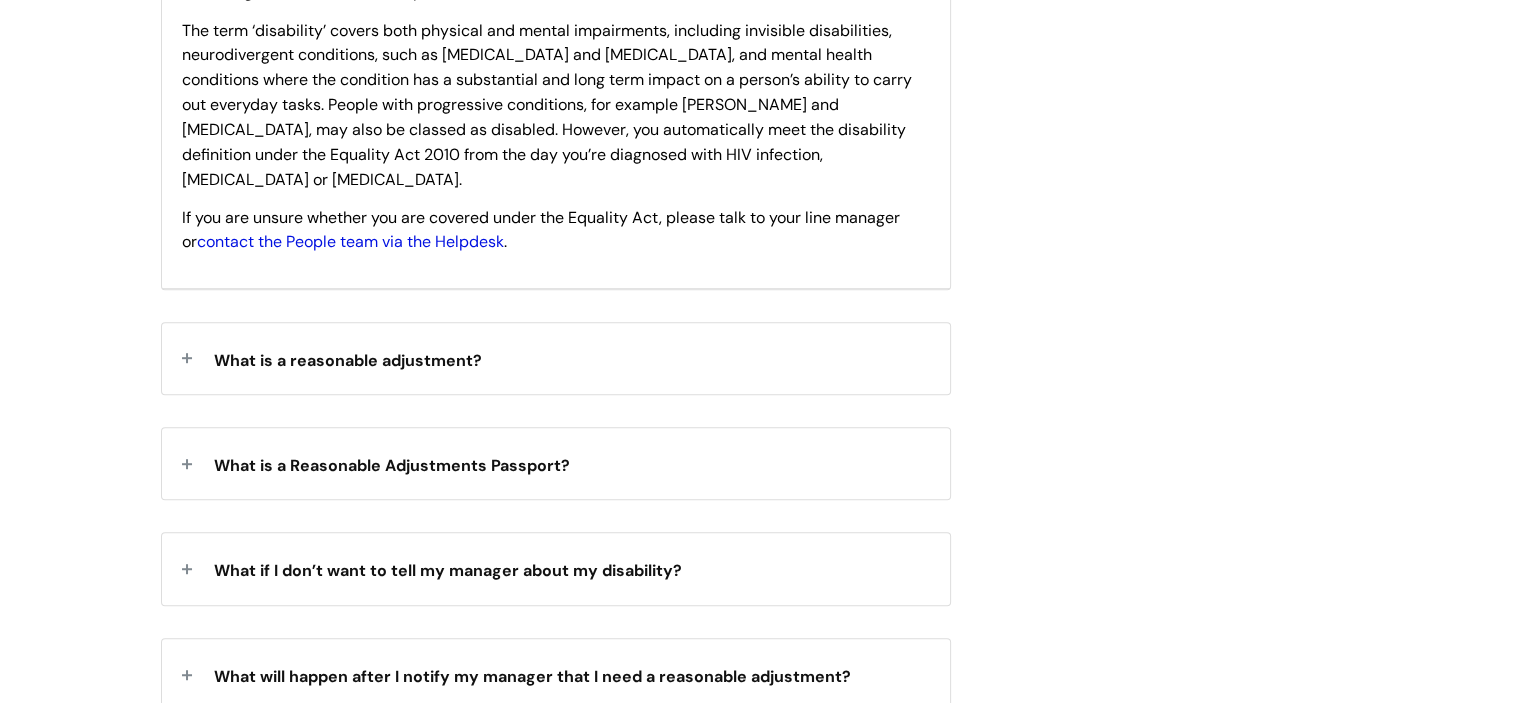 scroll, scrollTop: 1200, scrollLeft: 0, axis: vertical 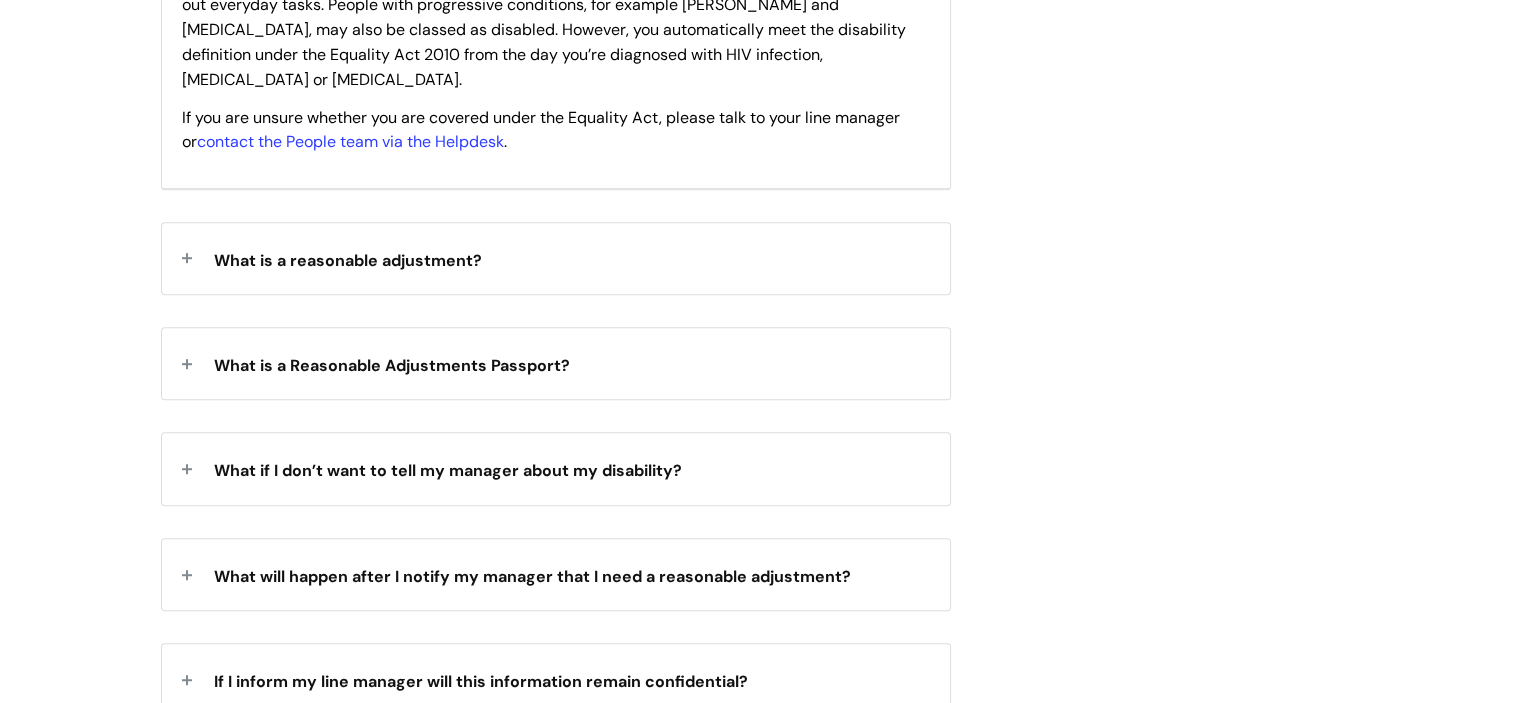 click on "What is a reasonable adjustment?" at bounding box center [348, 260] 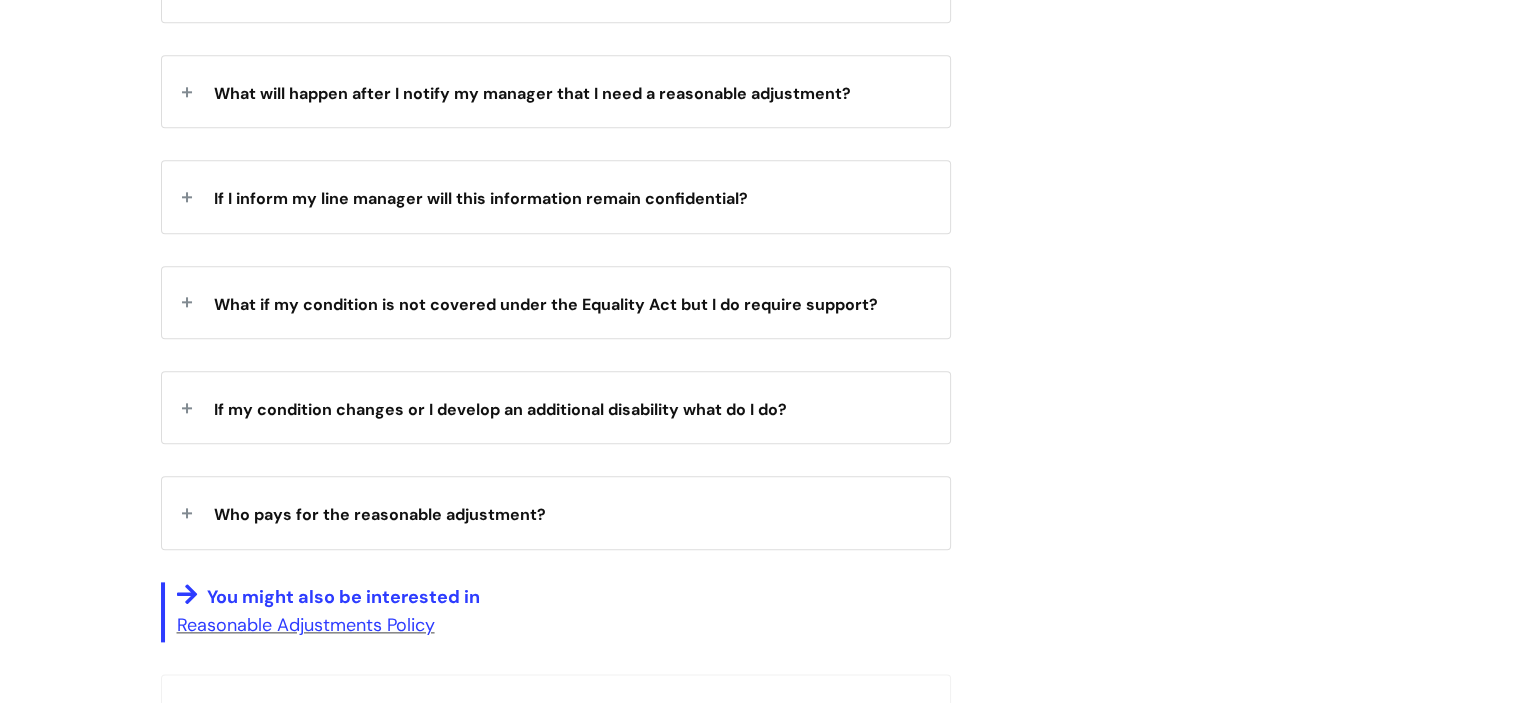 scroll, scrollTop: 2200, scrollLeft: 0, axis: vertical 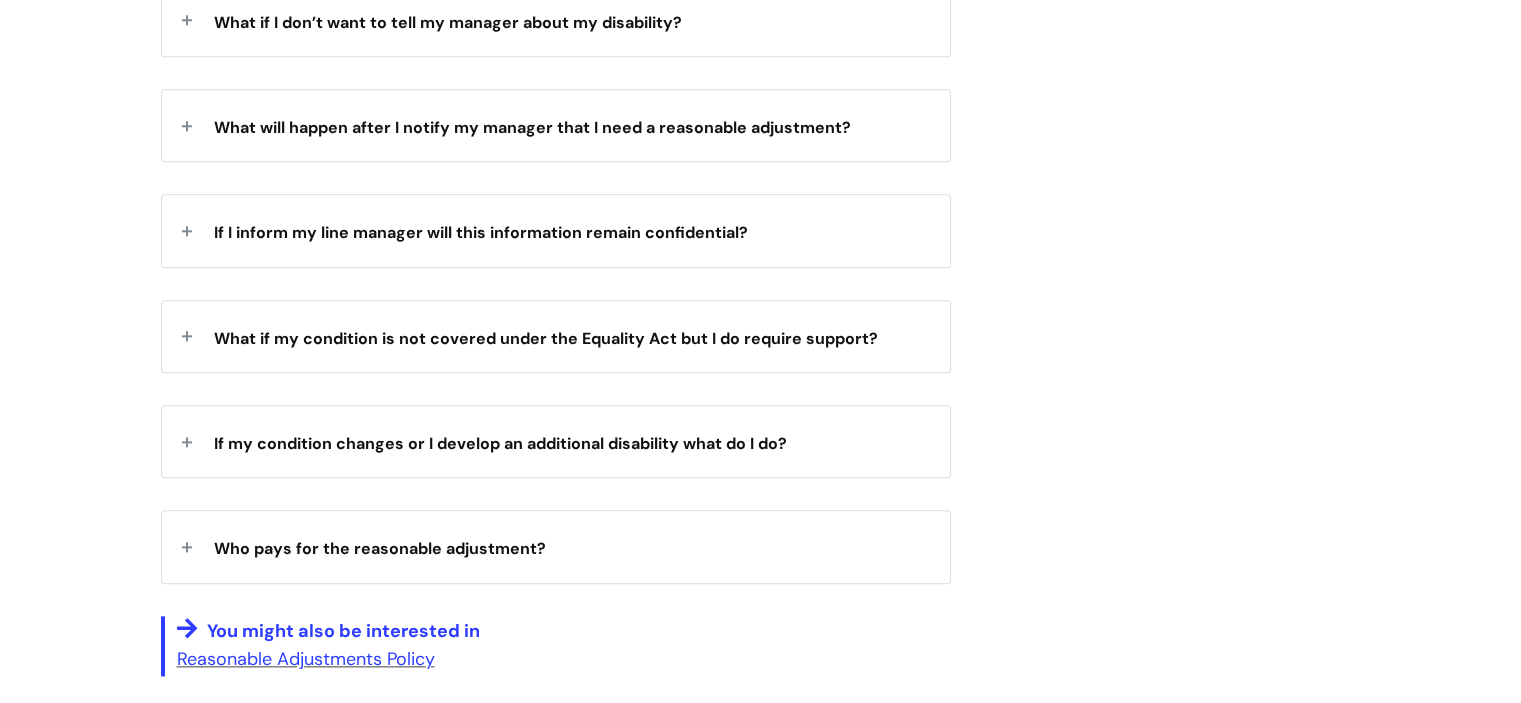 click on "What if my condition is not covered under the Equality Act but I do require support?" at bounding box center [546, 336] 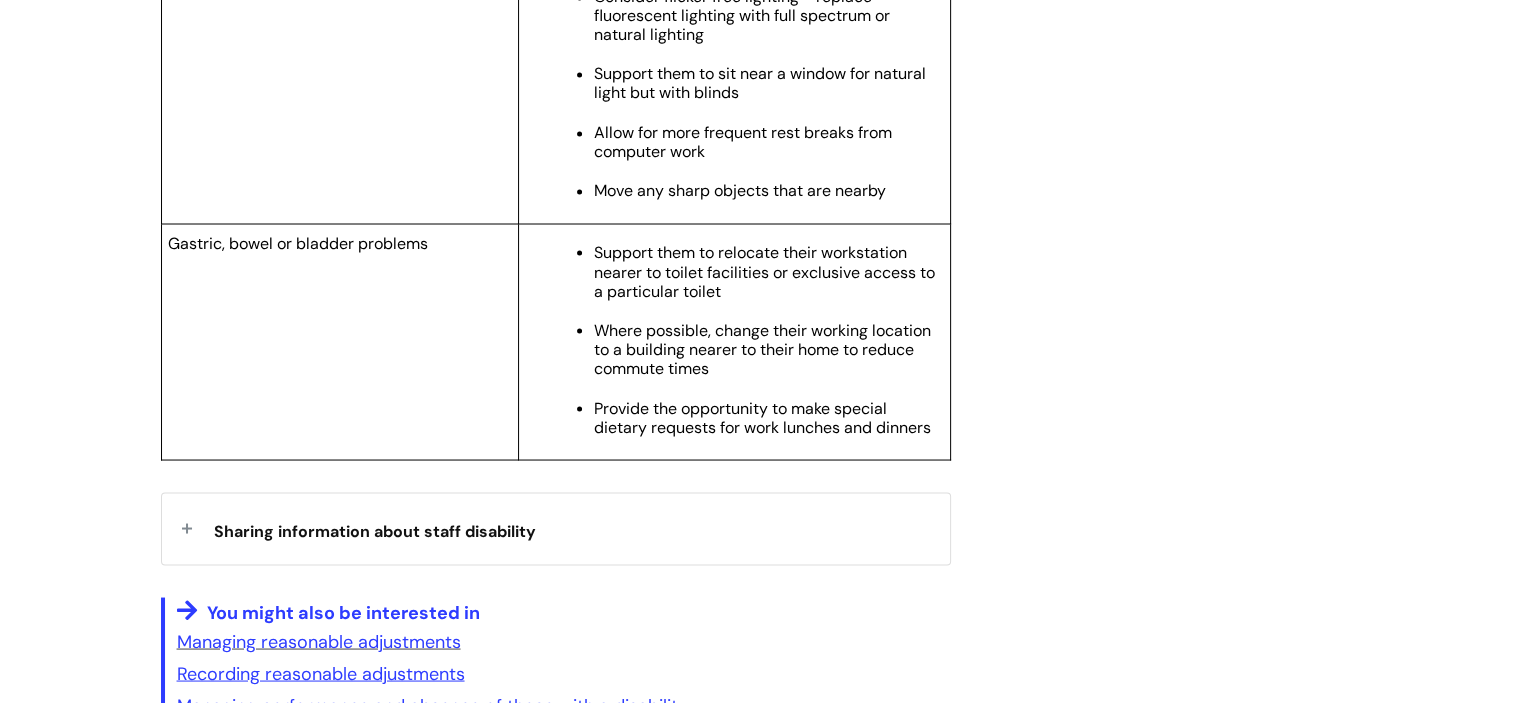 scroll, scrollTop: 3800, scrollLeft: 0, axis: vertical 